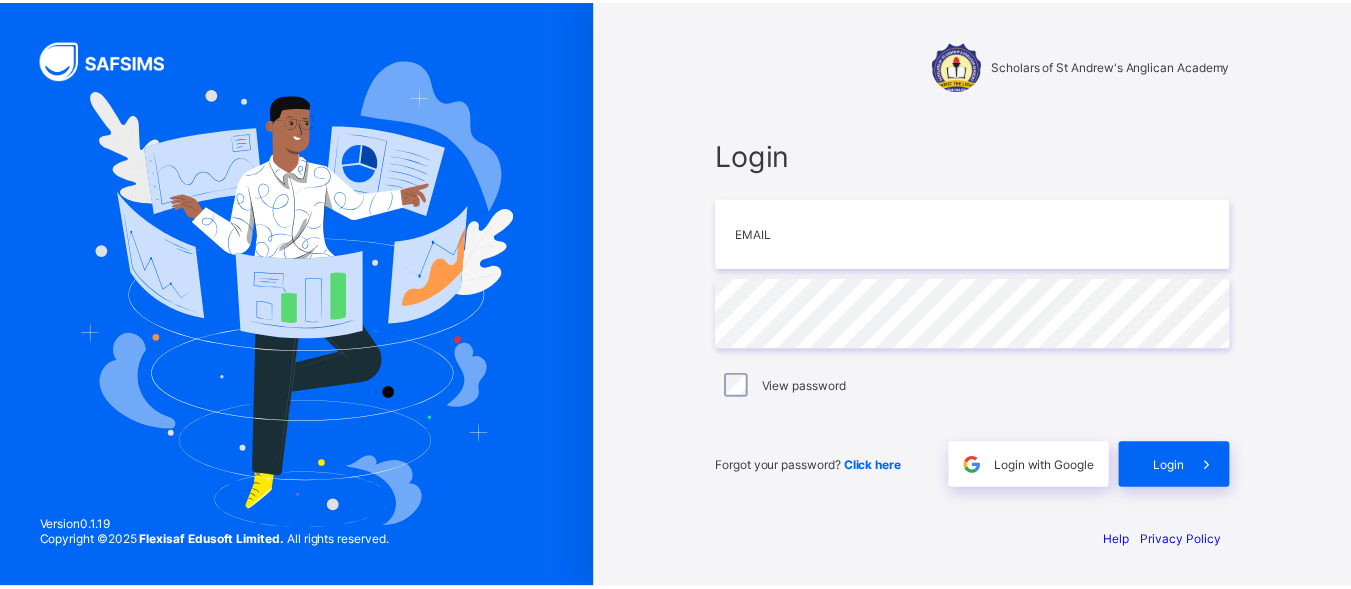 scroll, scrollTop: 0, scrollLeft: 0, axis: both 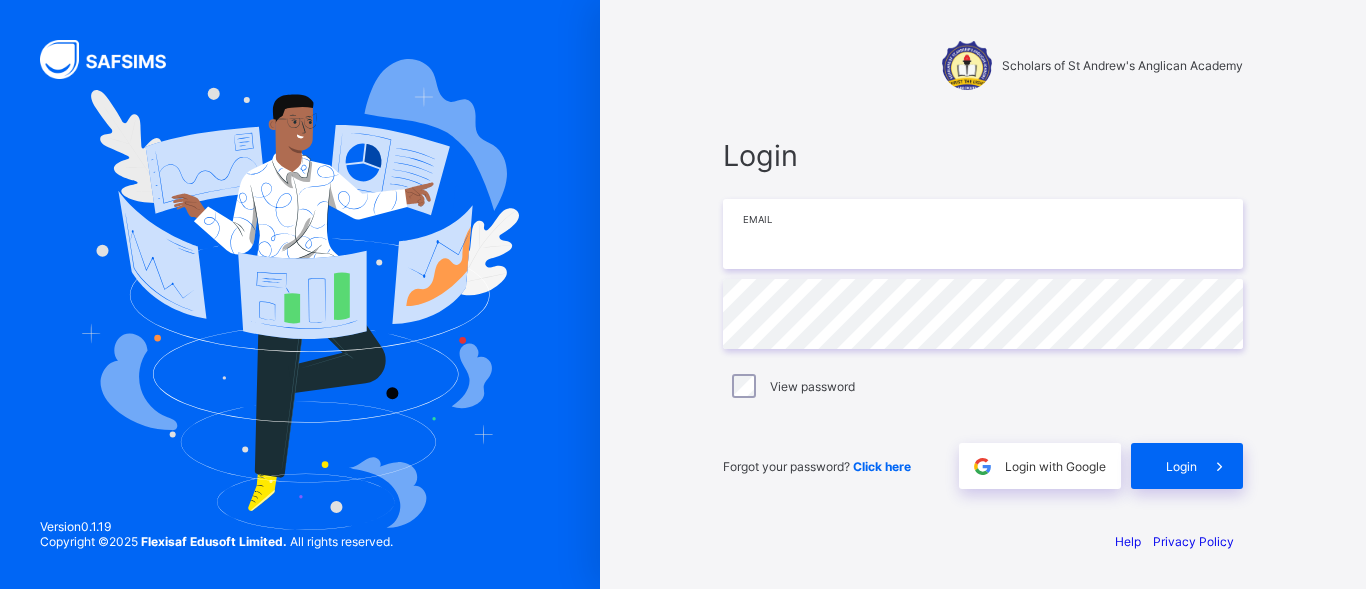 click at bounding box center (983, 234) 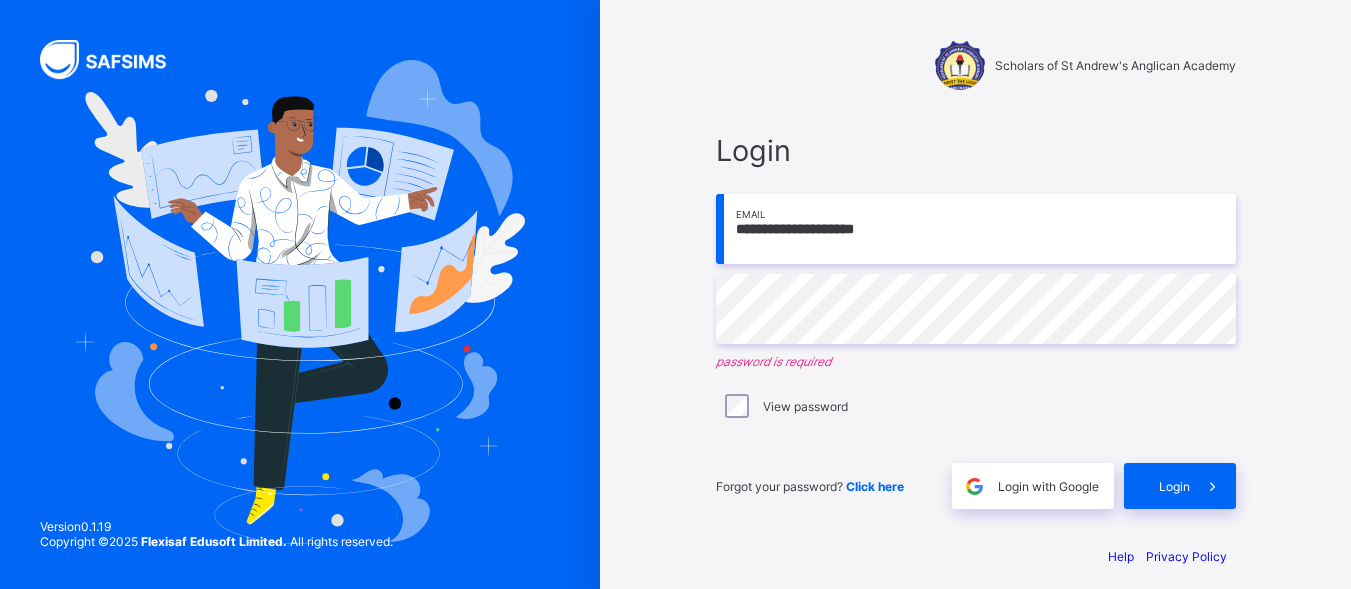 click on "**********" at bounding box center (976, 229) 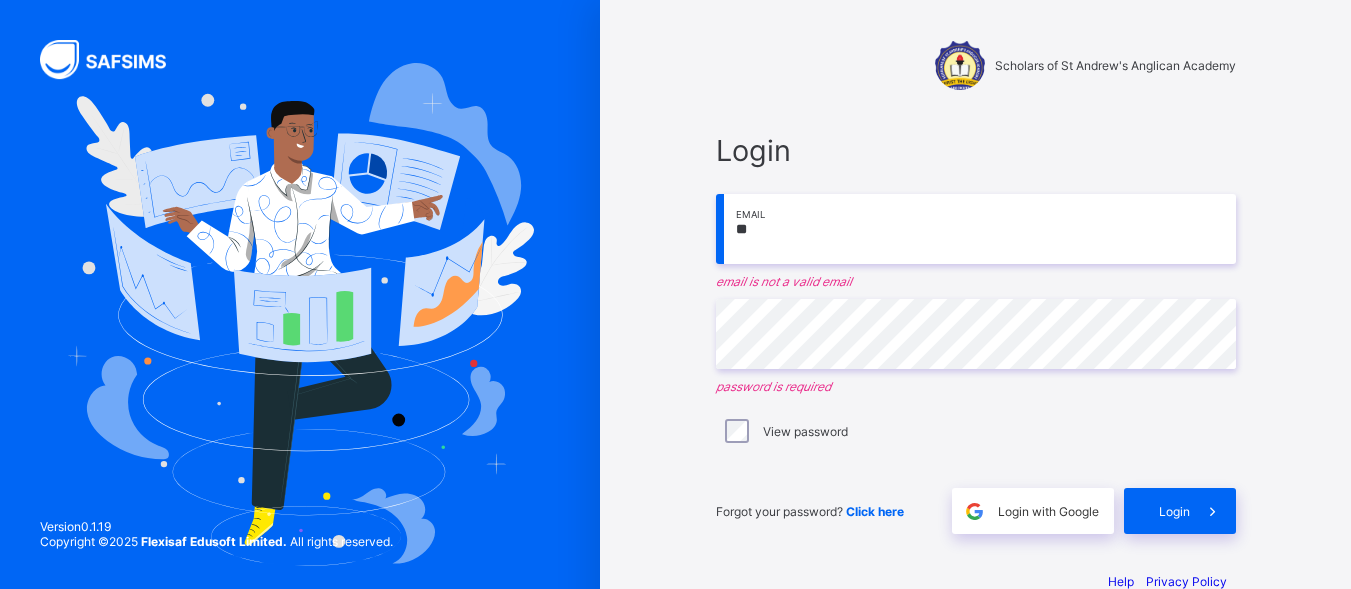 type on "*" 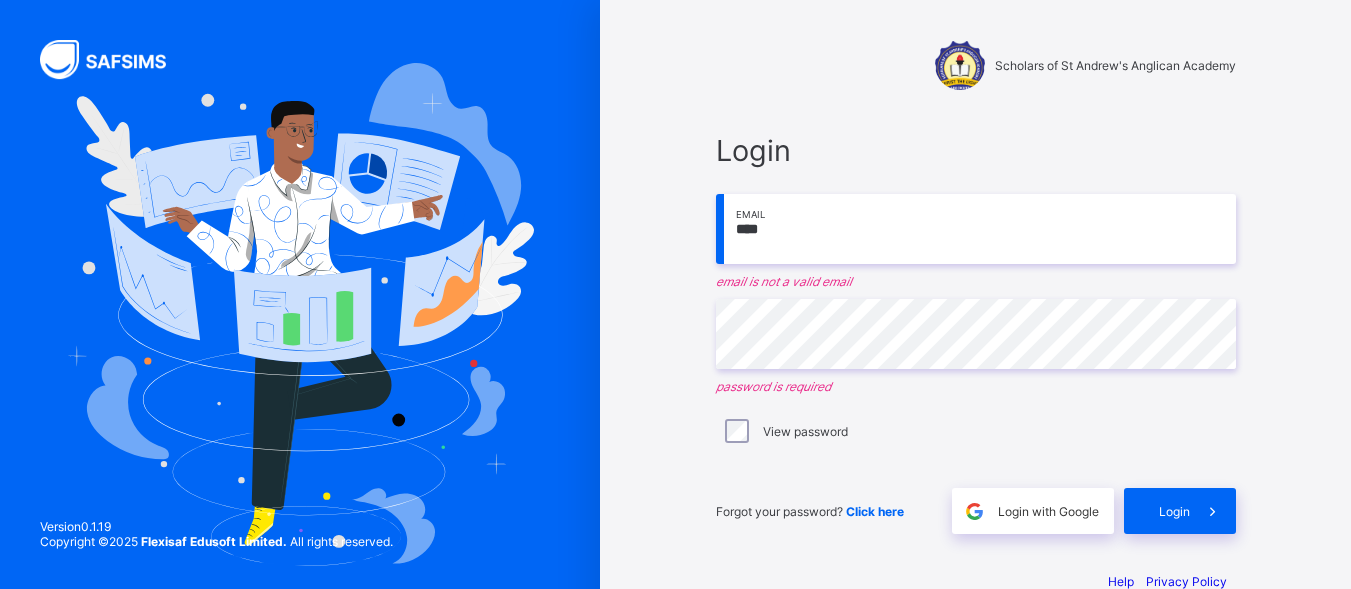 type on "**********" 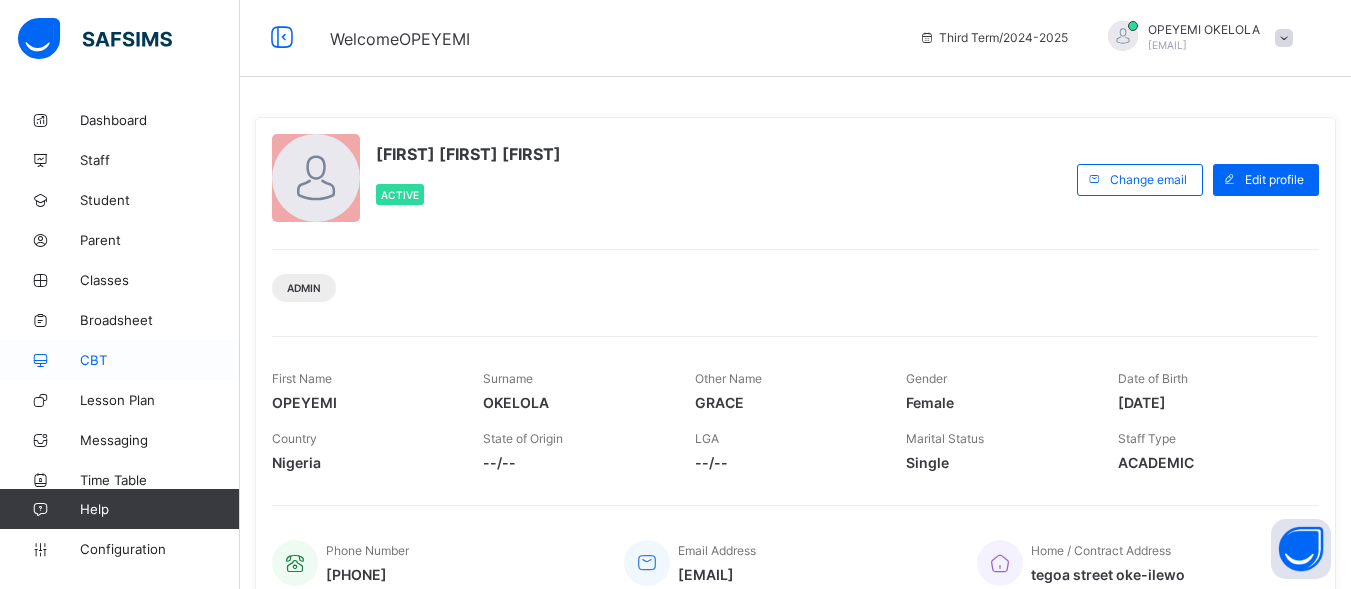 scroll, scrollTop: 0, scrollLeft: 0, axis: both 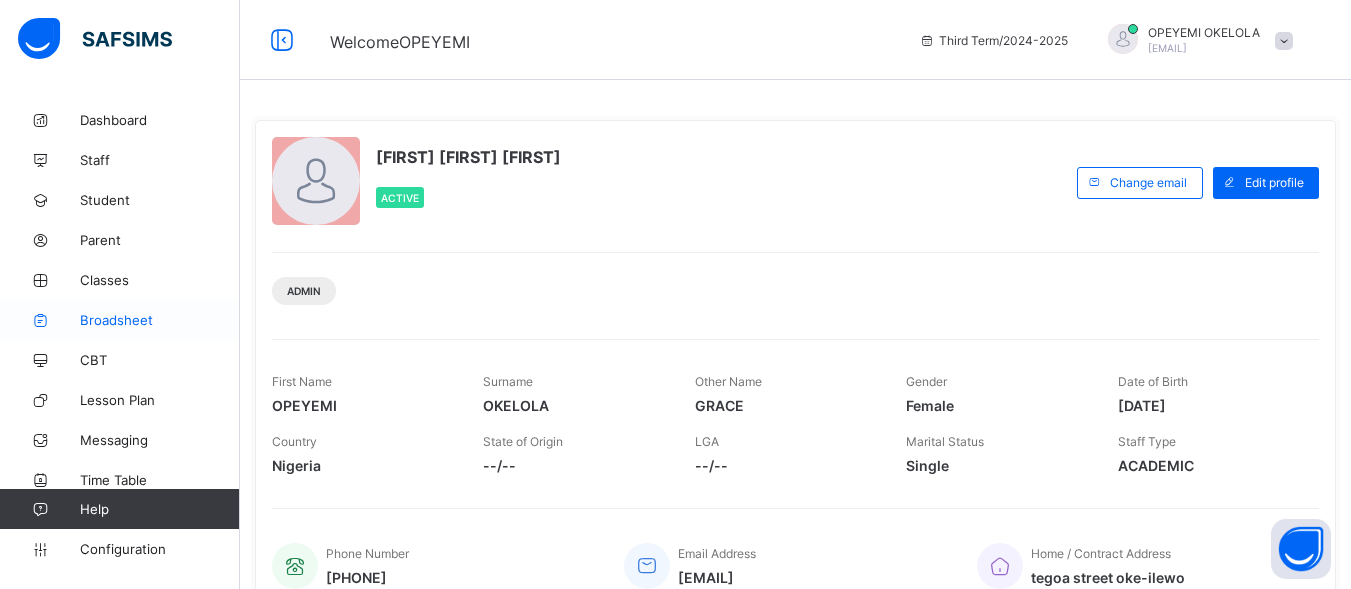 click on "Broadsheet" at bounding box center (160, 320) 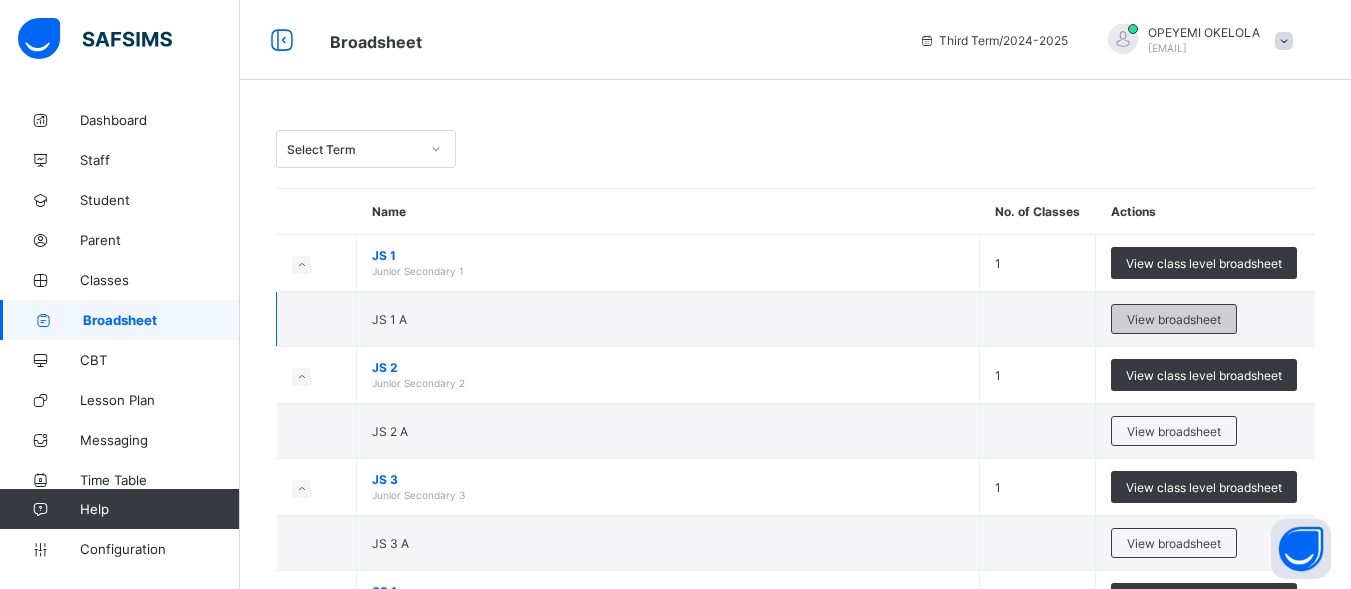 click on "View broadsheet" at bounding box center [1174, 319] 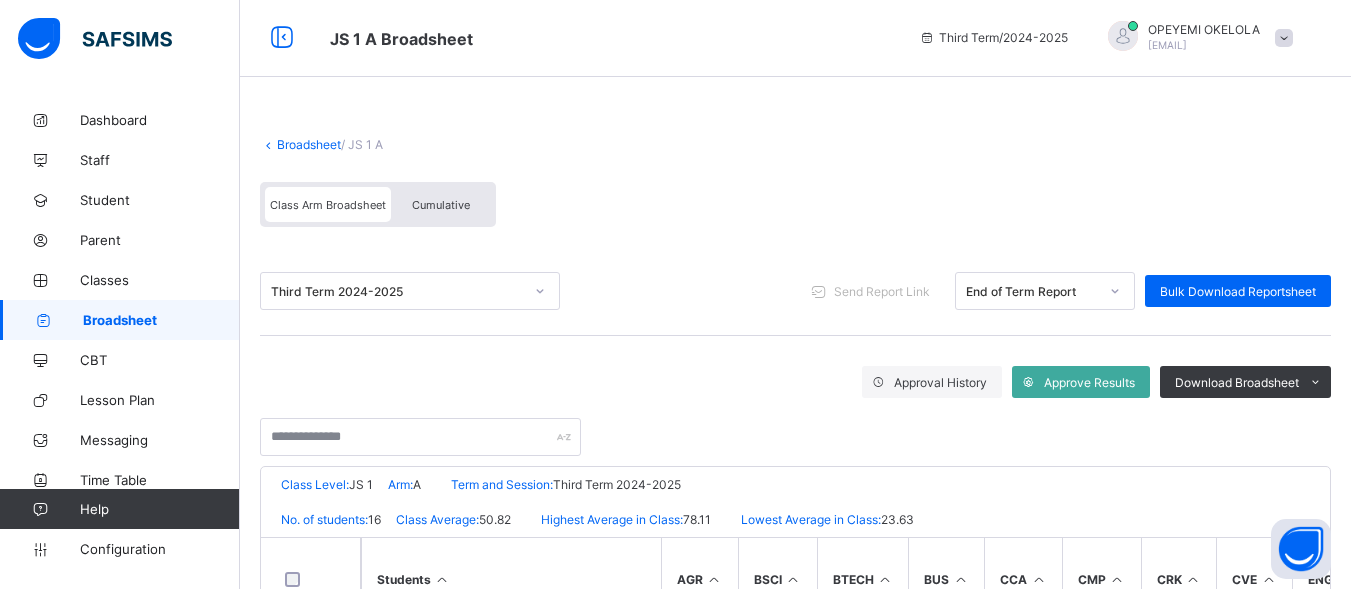scroll, scrollTop: 0, scrollLeft: 0, axis: both 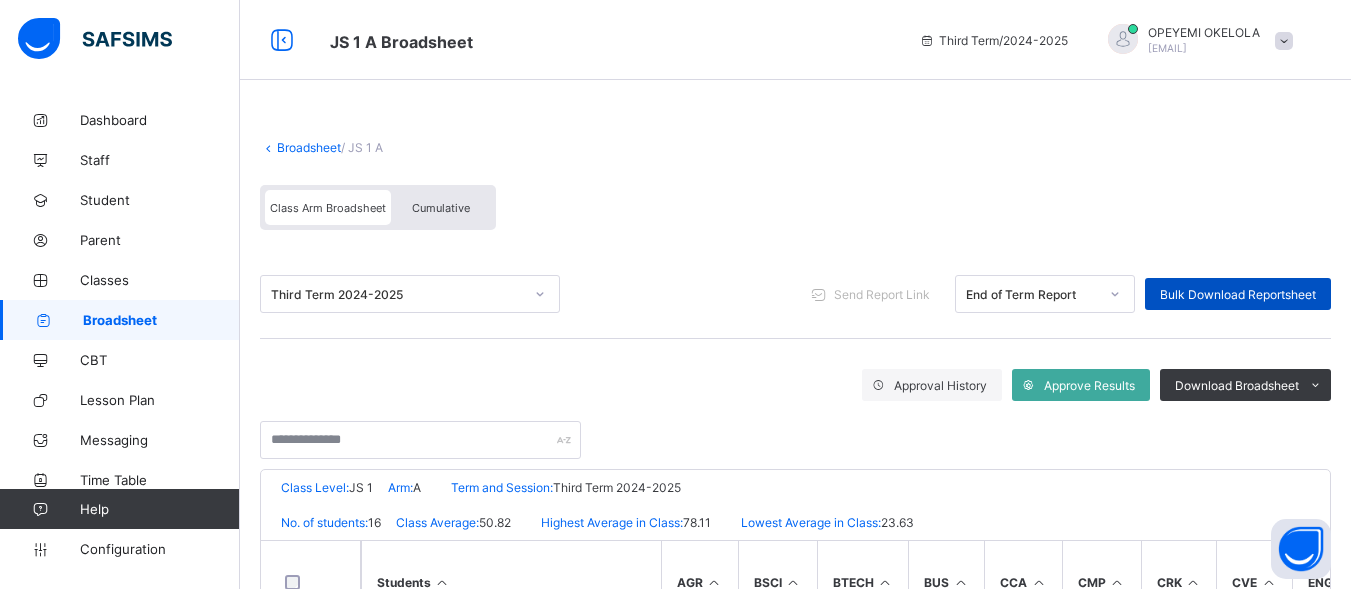click on "Bulk Download Reportsheet" at bounding box center [1238, 294] 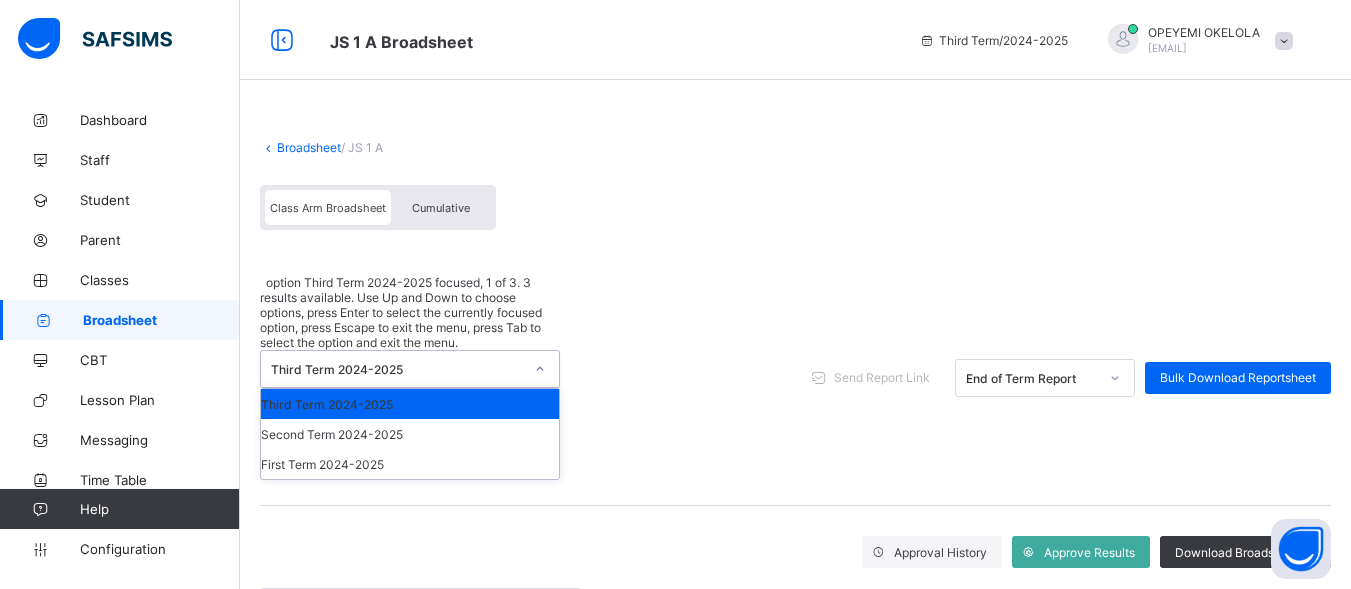 click at bounding box center (540, 369) 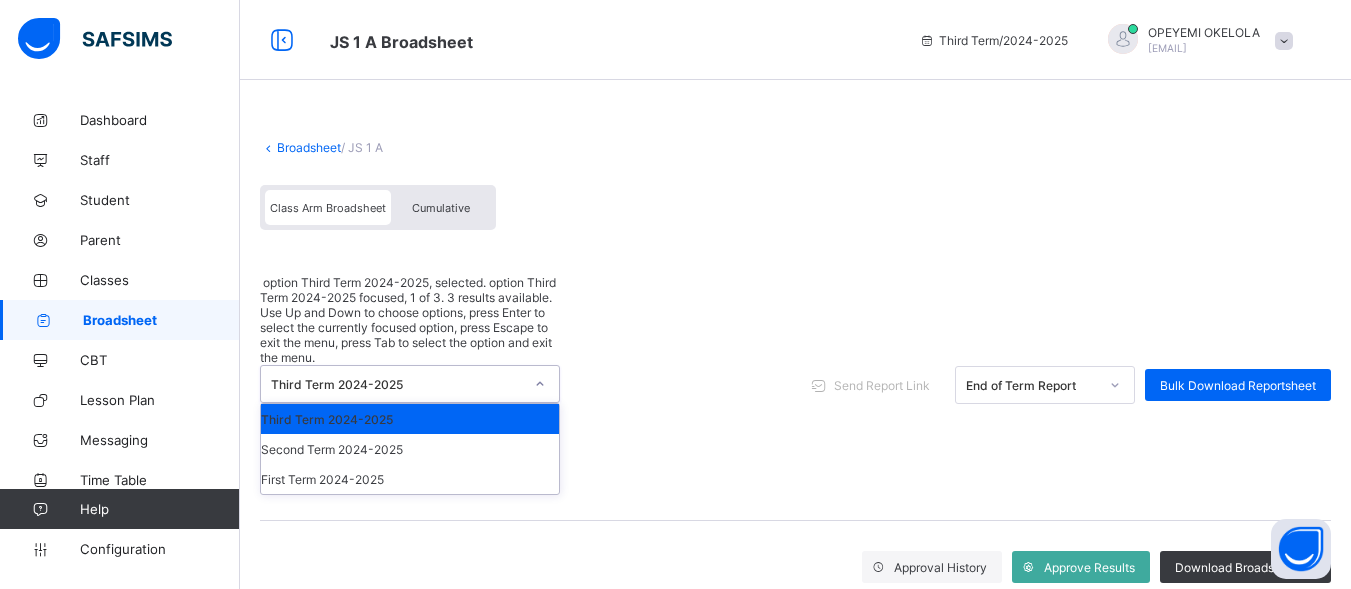 click at bounding box center [540, 384] 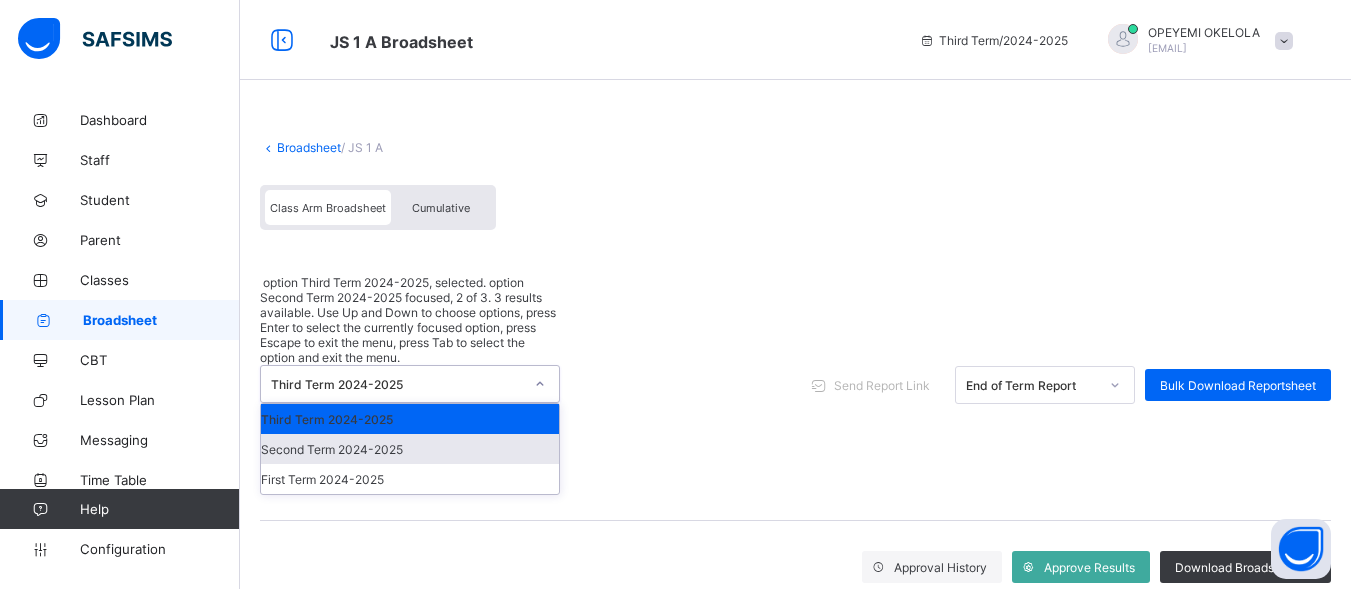 click on "Second Term 2024-2025" at bounding box center (410, 449) 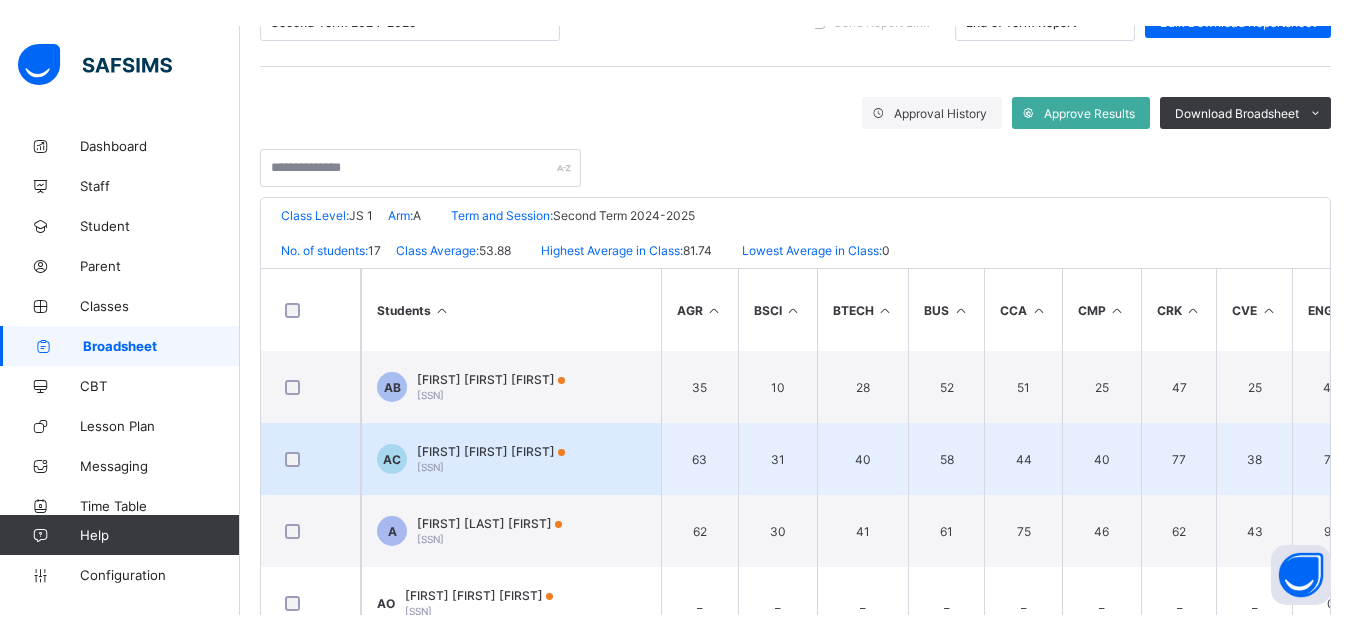 scroll, scrollTop: 300, scrollLeft: 0, axis: vertical 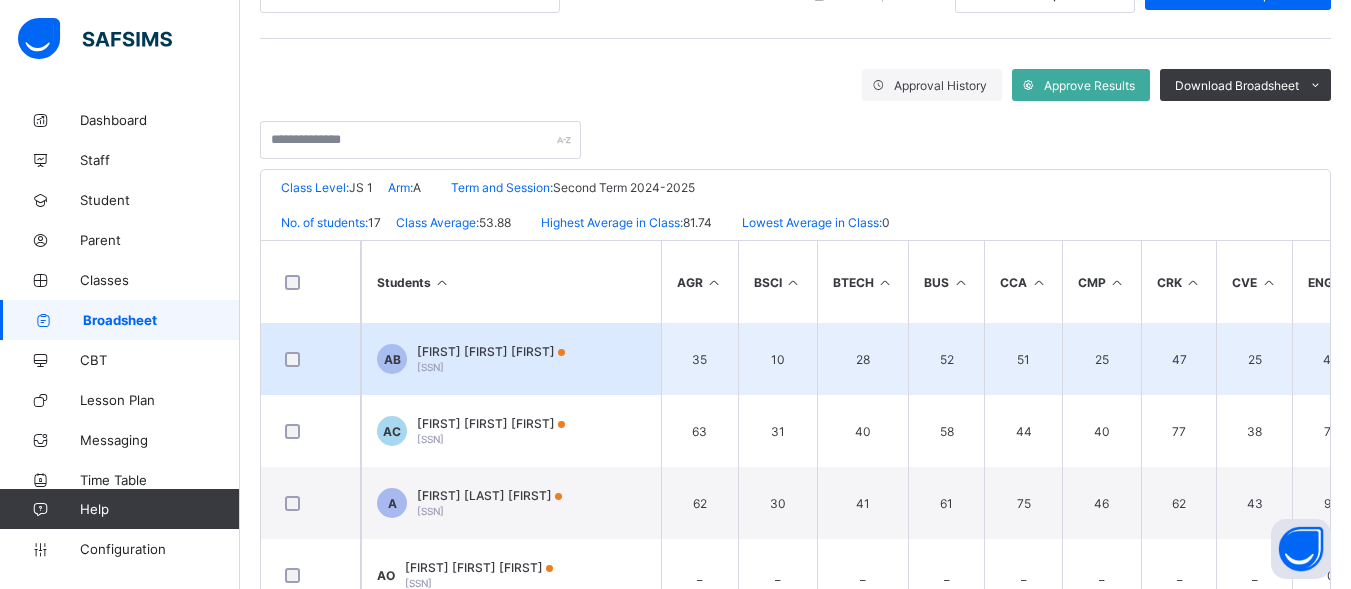 click on "AB Adebayo  Esther  Bose   SSAA/1999/044" at bounding box center (511, 359) 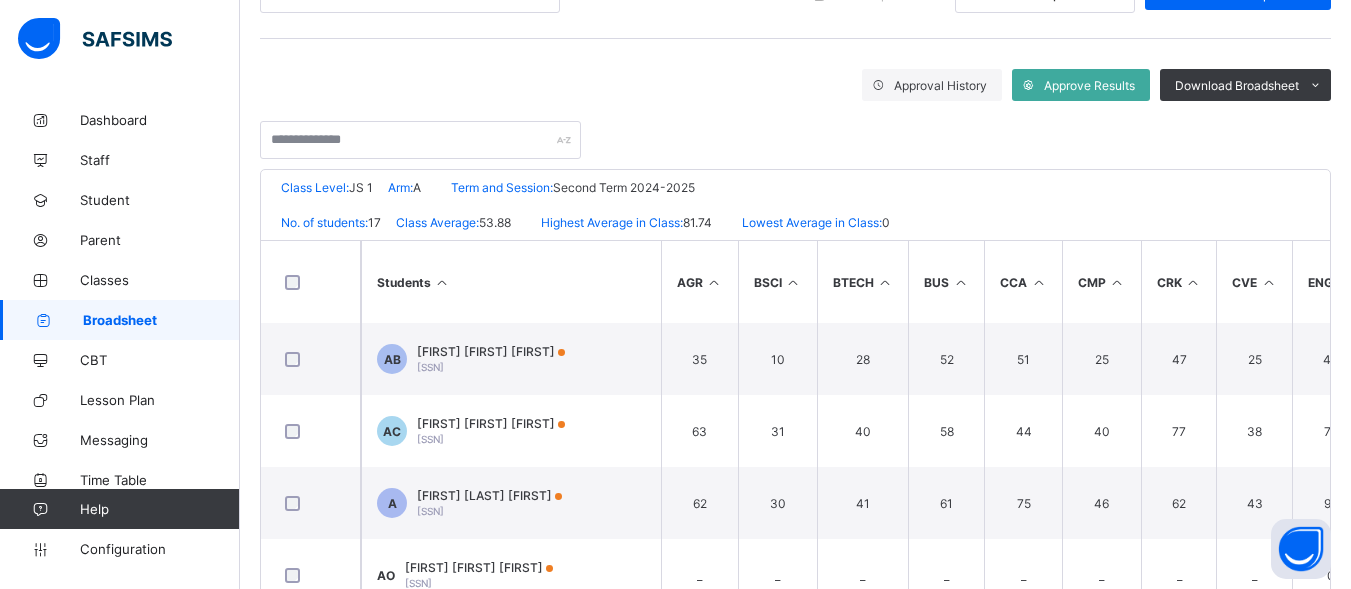 click on "View Reportsheet" at bounding box center [1163, 795] 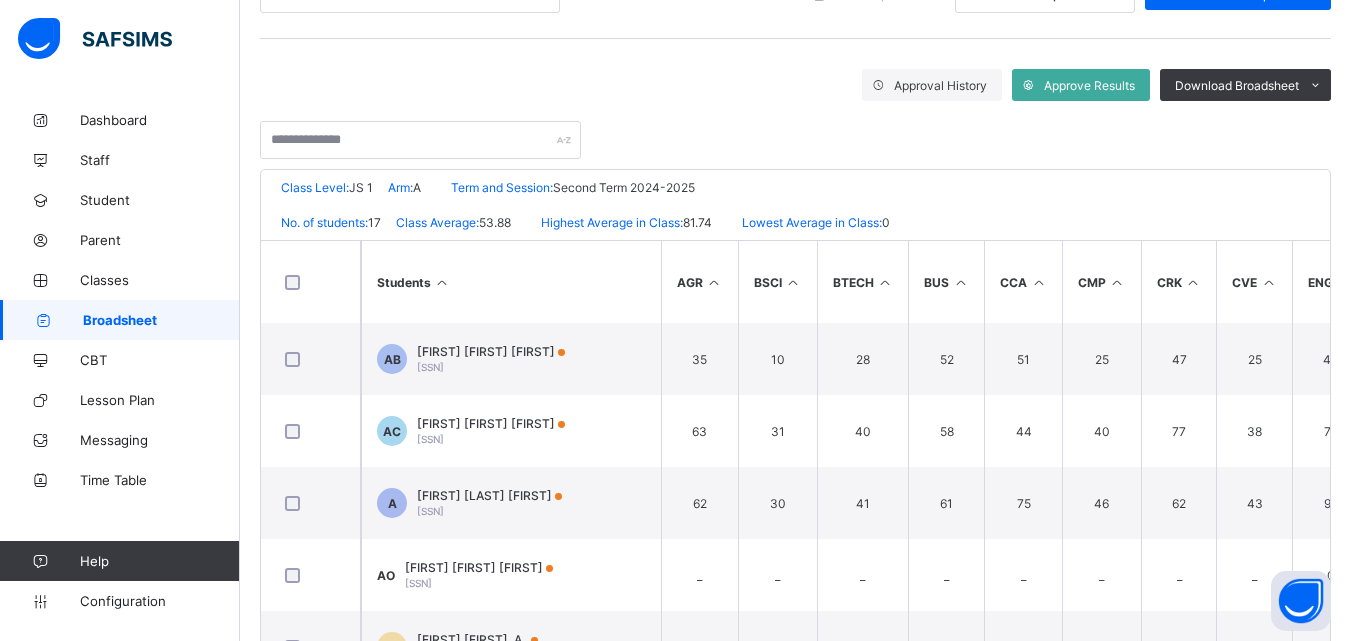 scroll, scrollTop: 895, scrollLeft: 0, axis: vertical 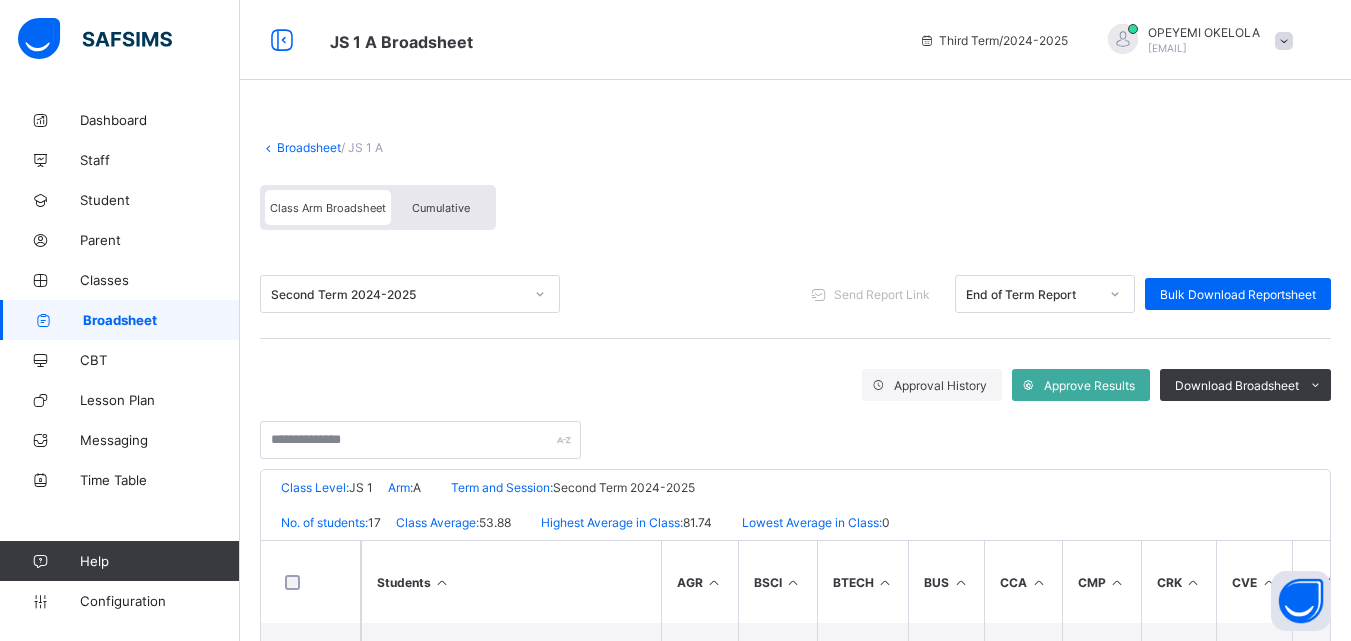 click 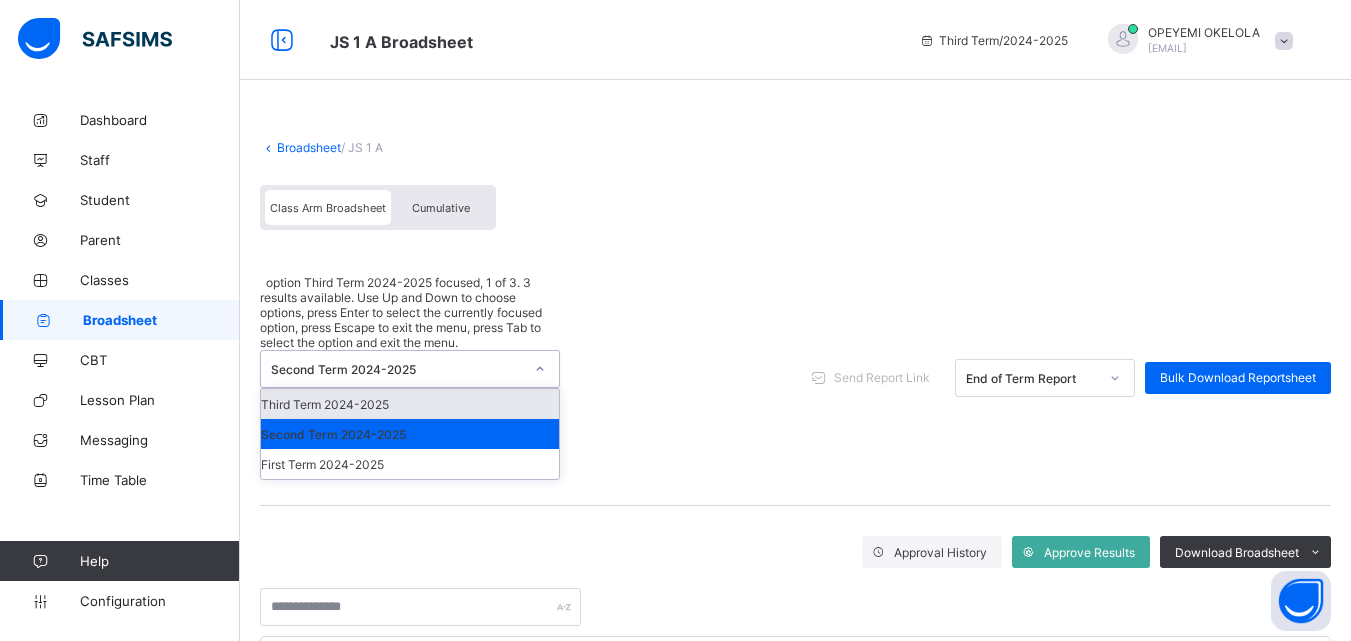 click on "Third Term 2024-2025" at bounding box center (410, 404) 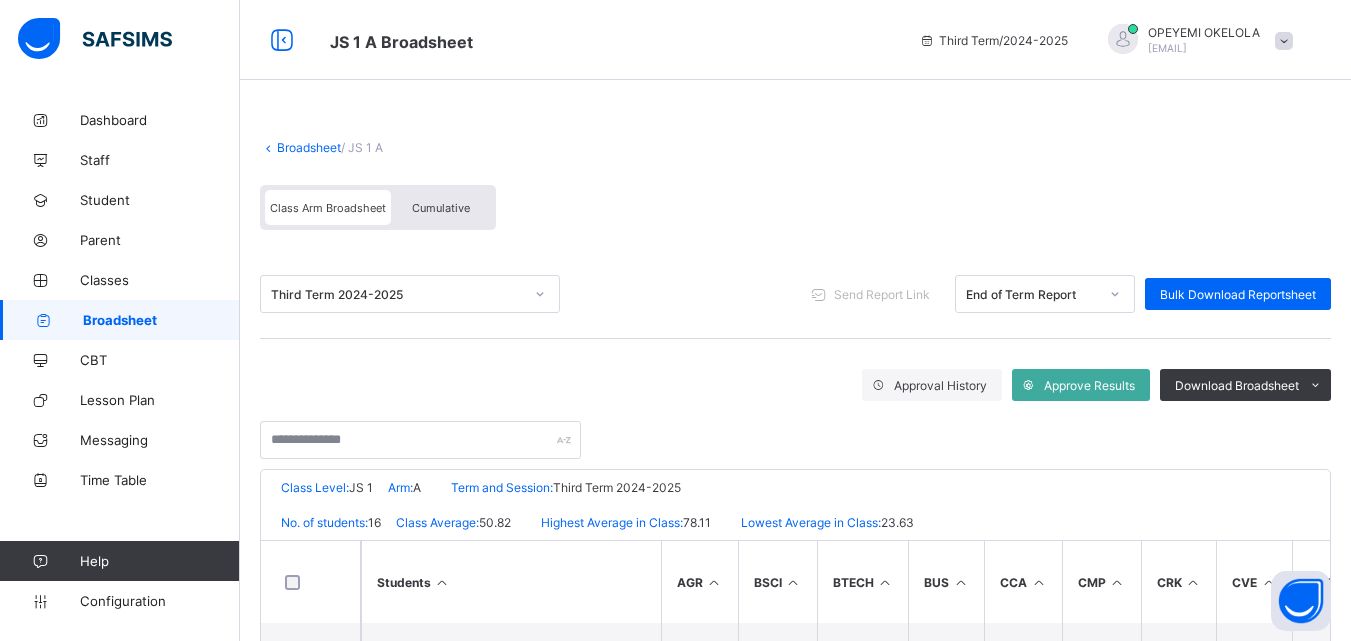 click on "Cumulative" at bounding box center (441, 208) 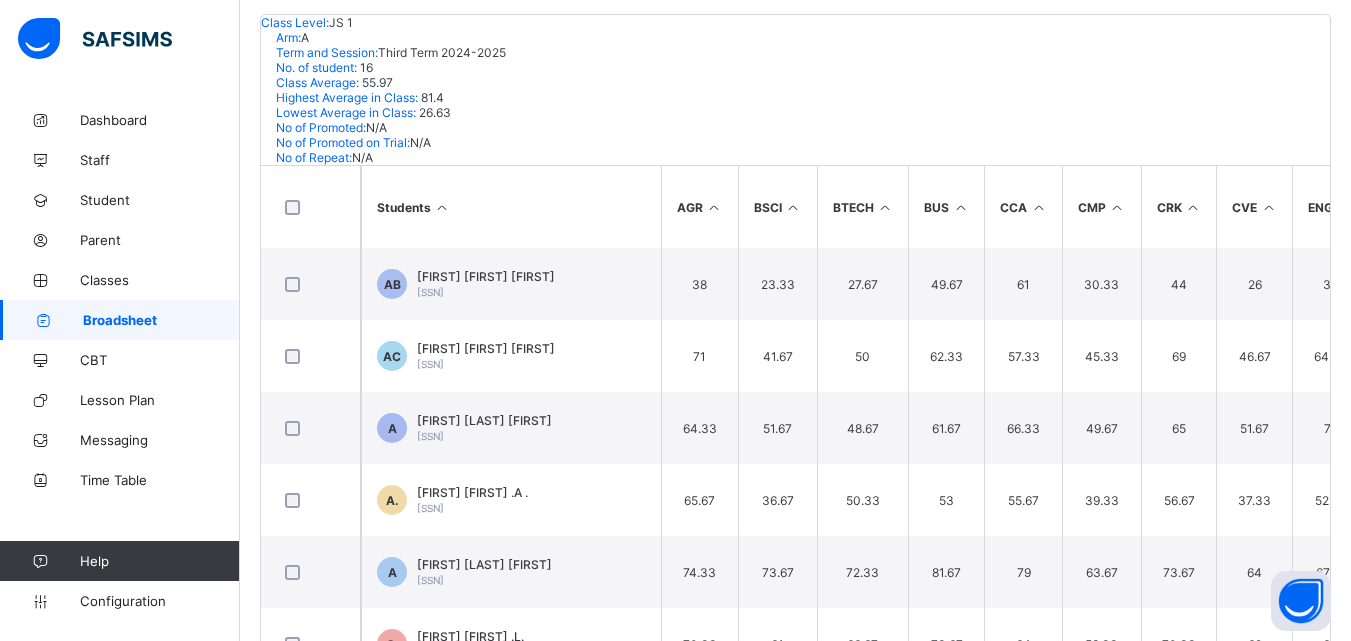 scroll, scrollTop: 423, scrollLeft: 0, axis: vertical 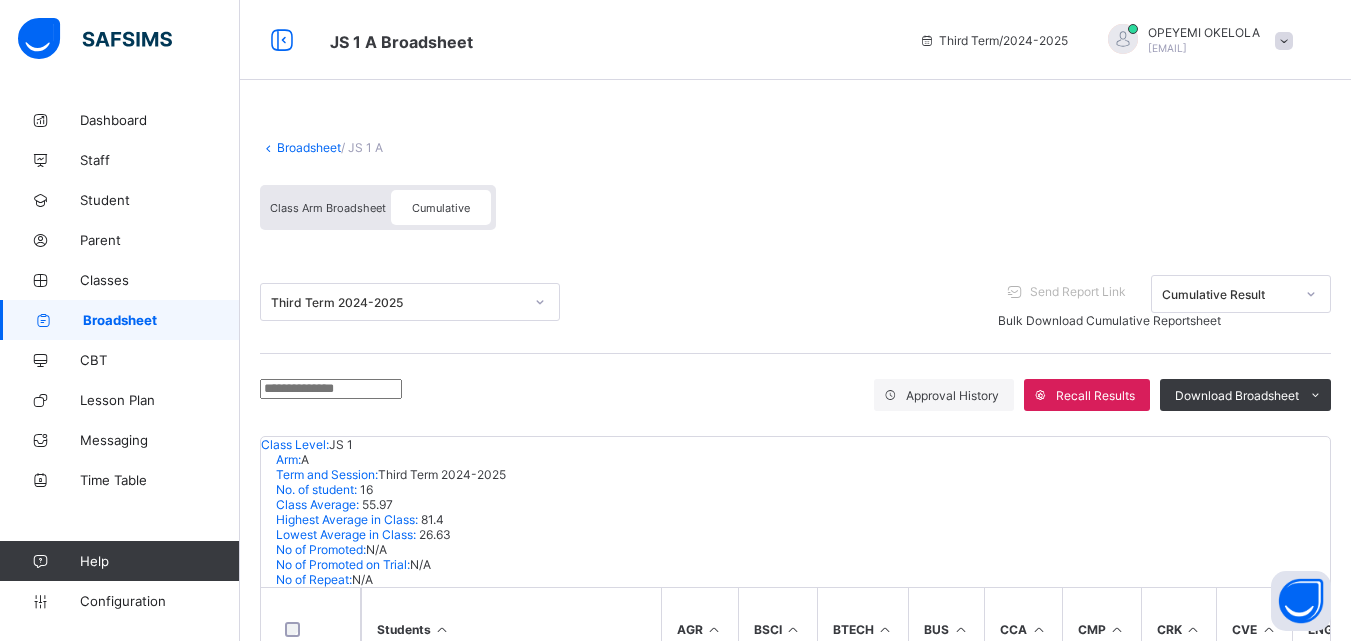 click on "Bulk Download Cumulative Reportsheet" at bounding box center [1109, 320] 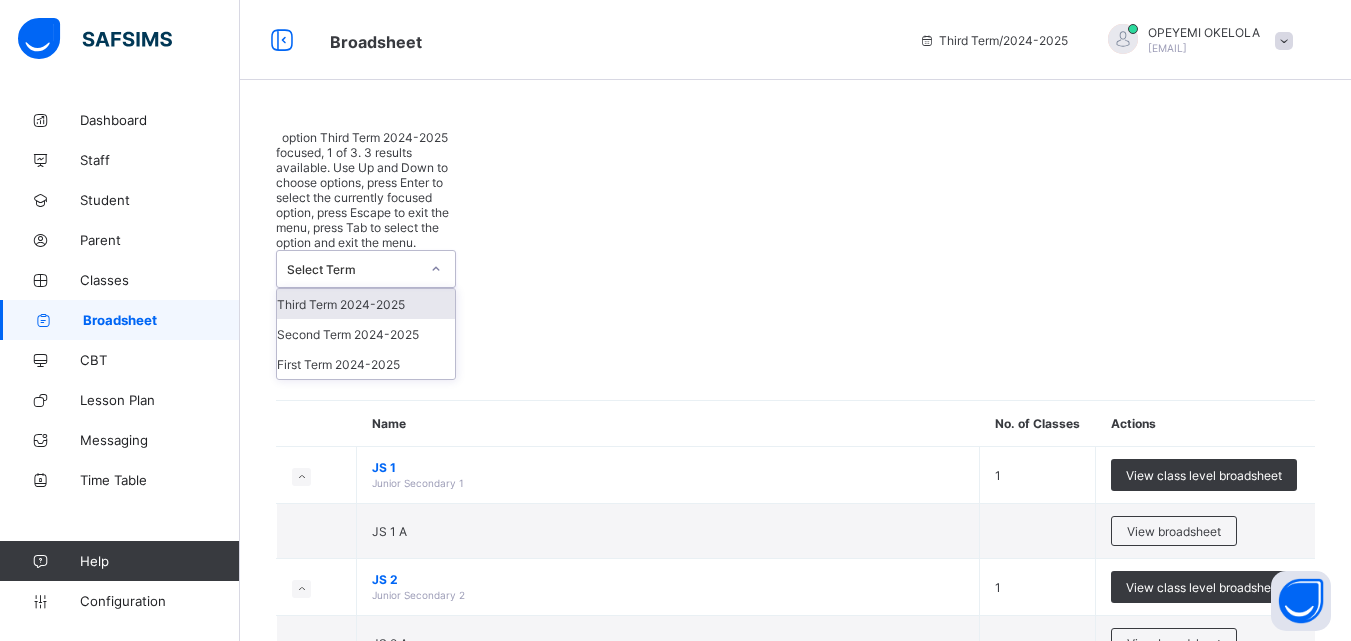 click 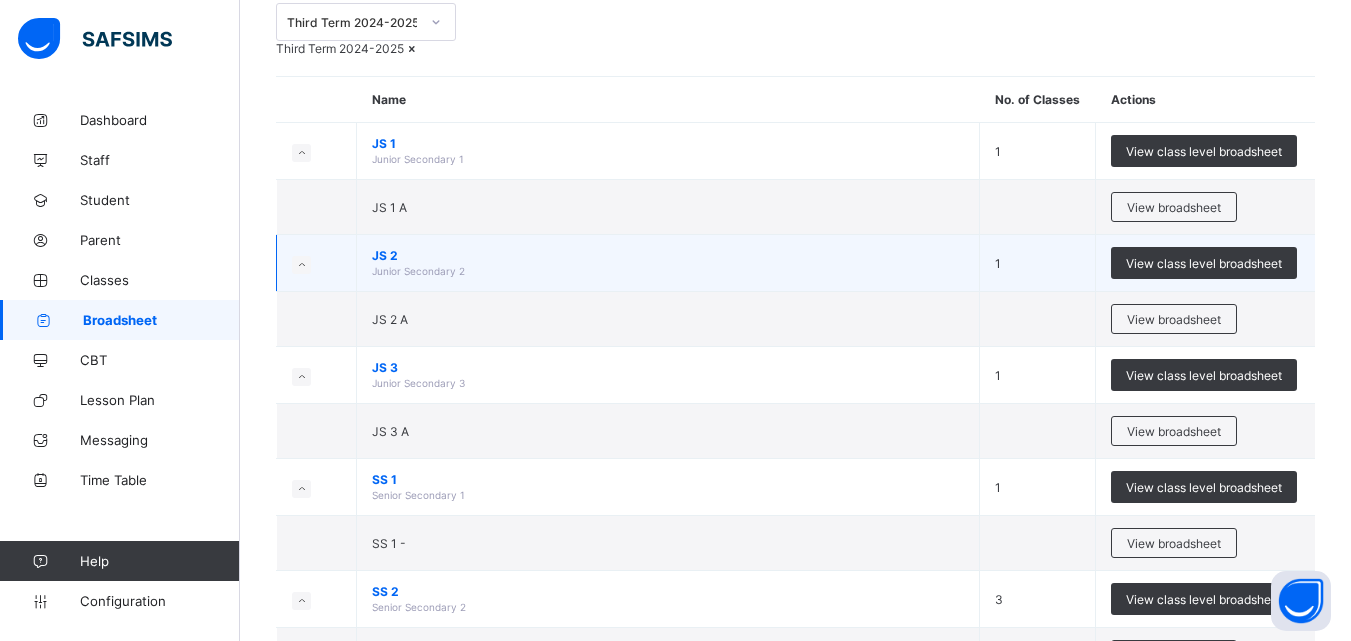 scroll, scrollTop: 84, scrollLeft: 0, axis: vertical 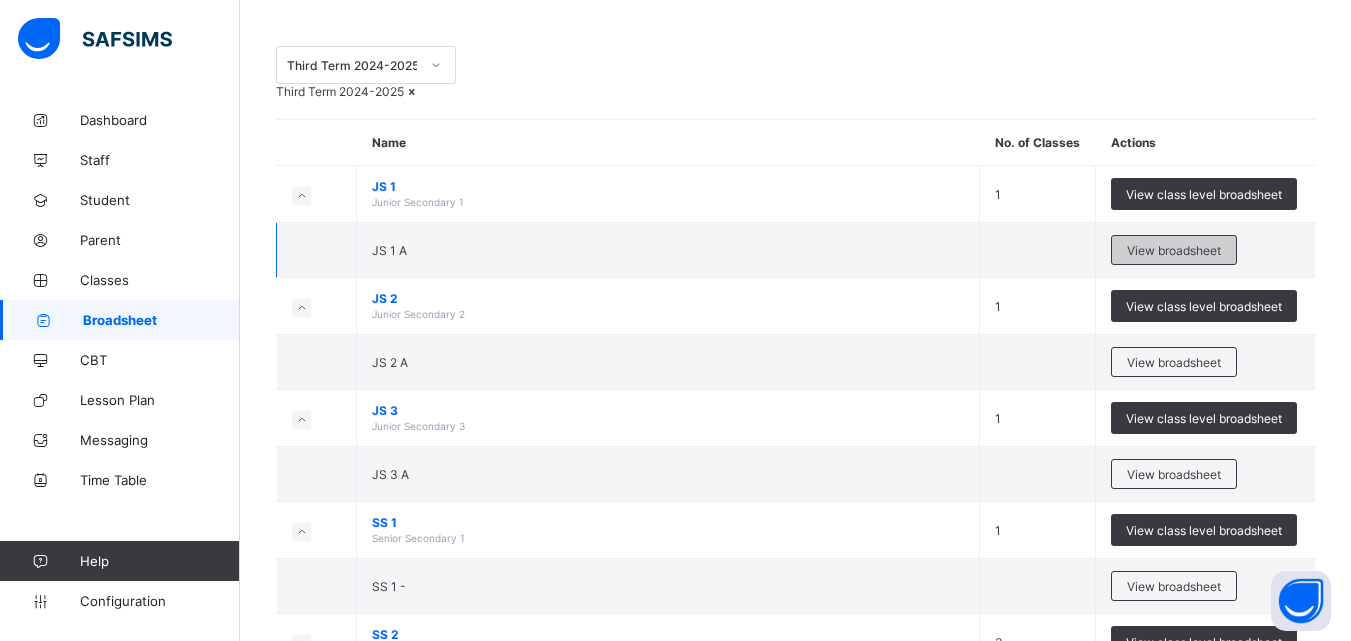 click on "View broadsheet" at bounding box center (1174, 250) 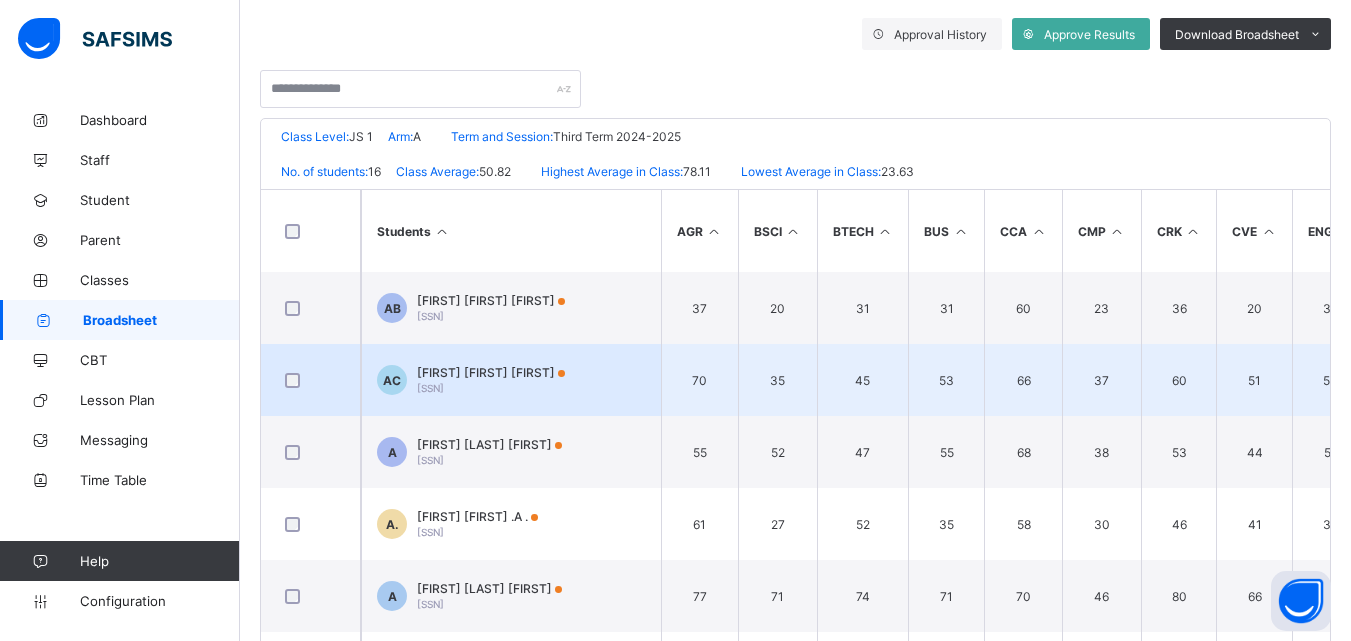 scroll, scrollTop: 400, scrollLeft: 0, axis: vertical 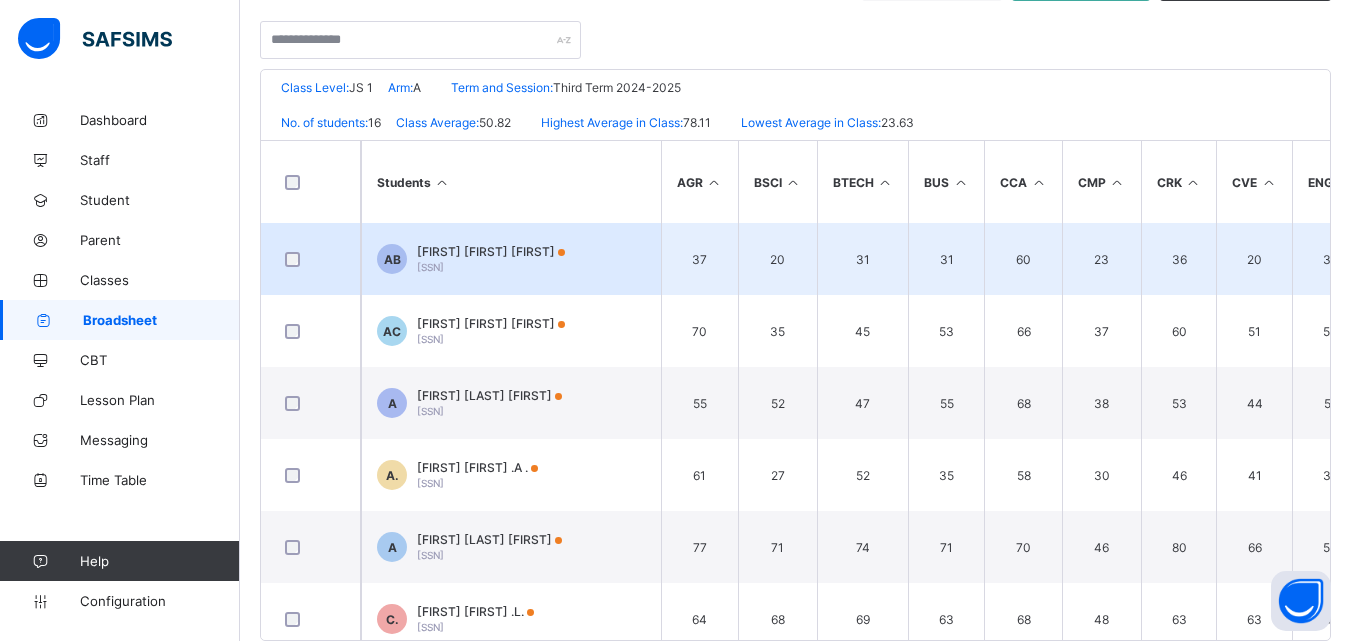 click on "[FIRST] [MIDDLE] [LAST]" at bounding box center (491, 251) 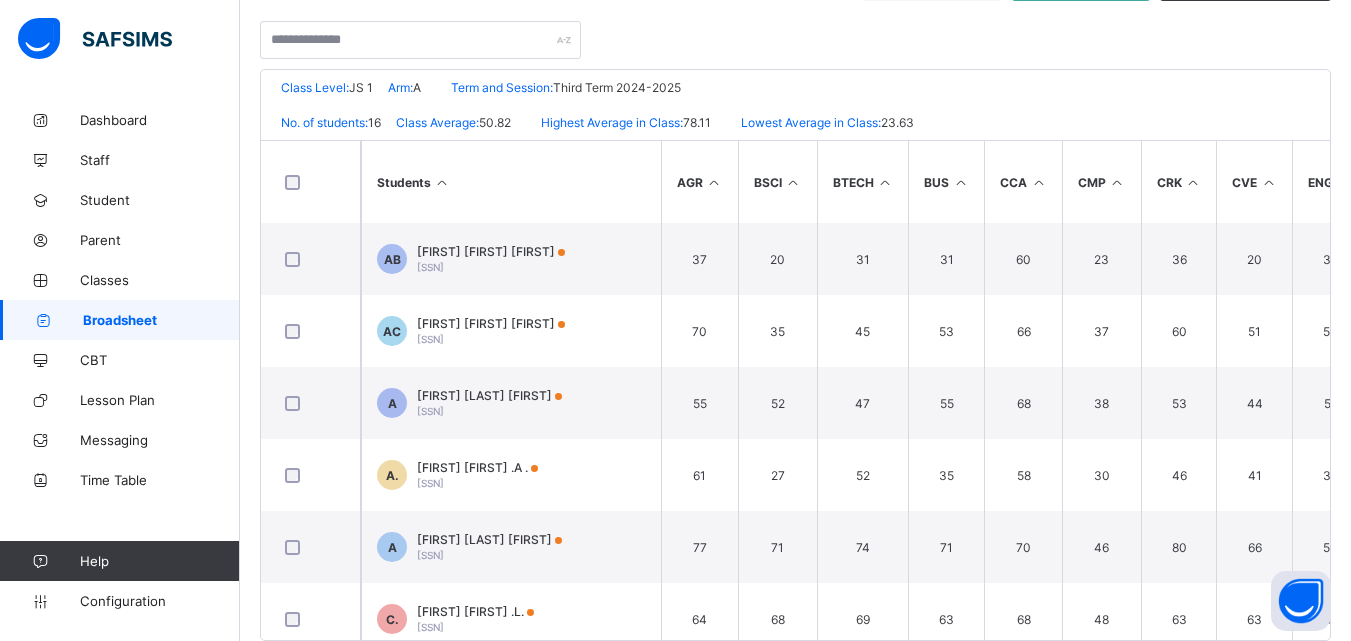 scroll, scrollTop: 0, scrollLeft: 0, axis: both 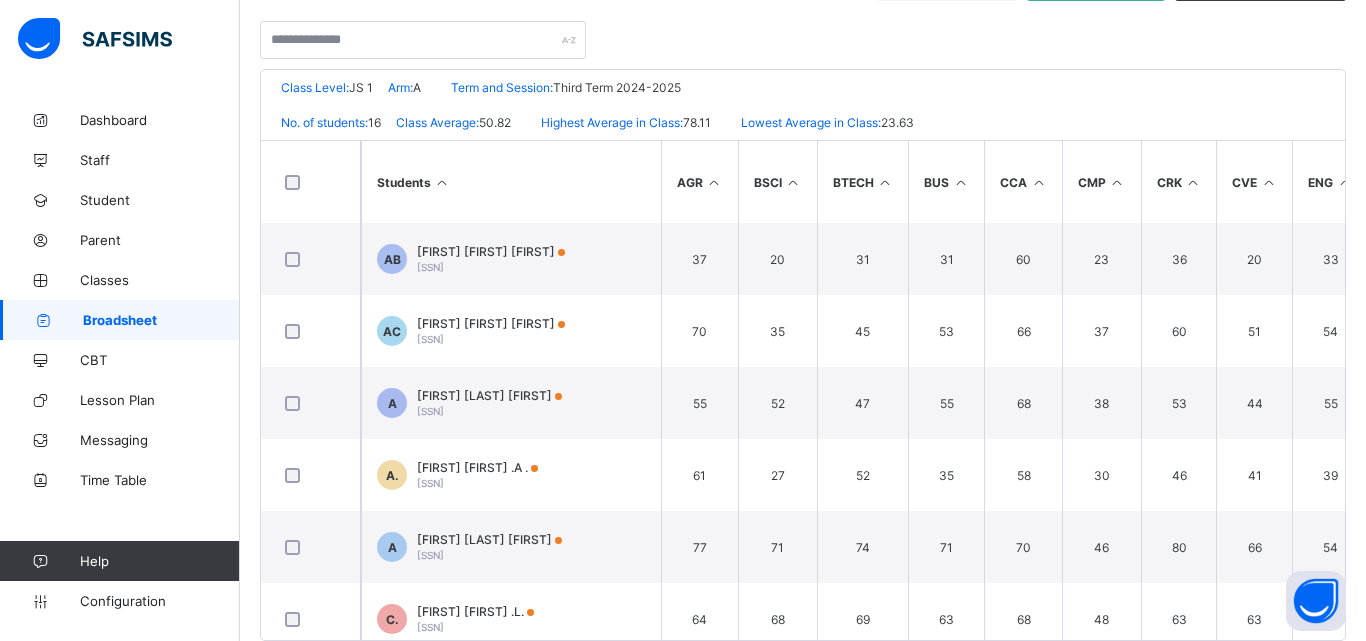 click on "Yes, Approve" at bounding box center [915, 2458] 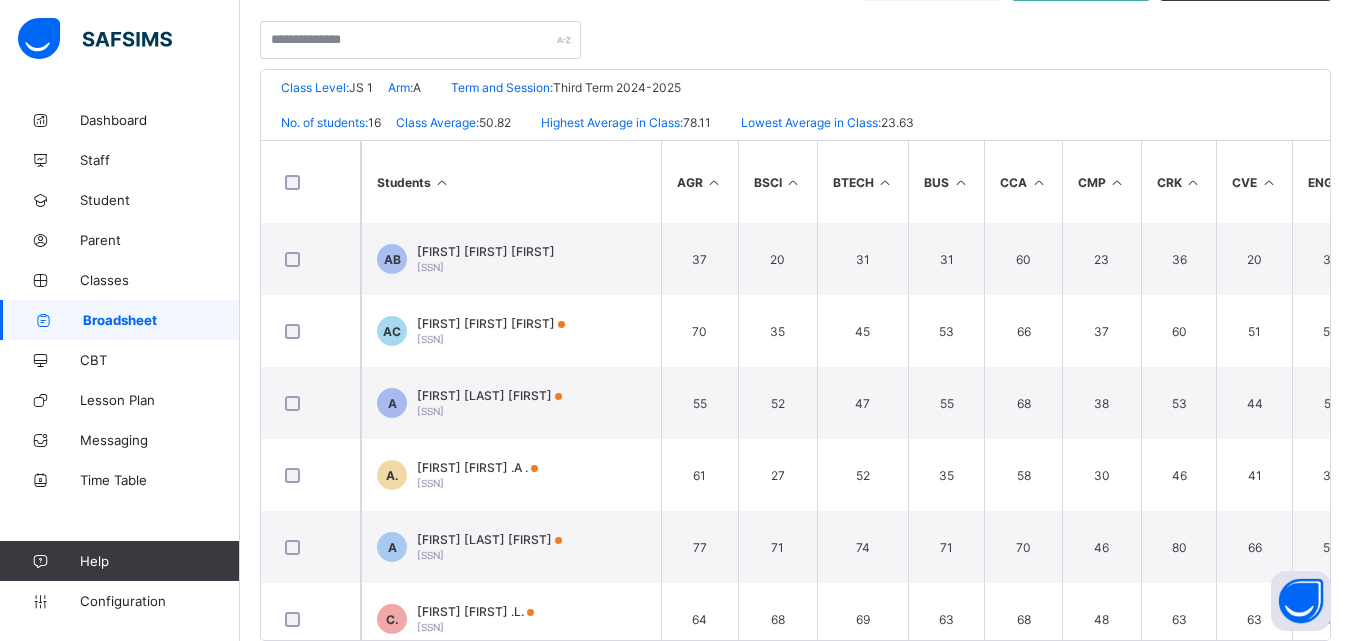 scroll, scrollTop: 0, scrollLeft: 0, axis: both 